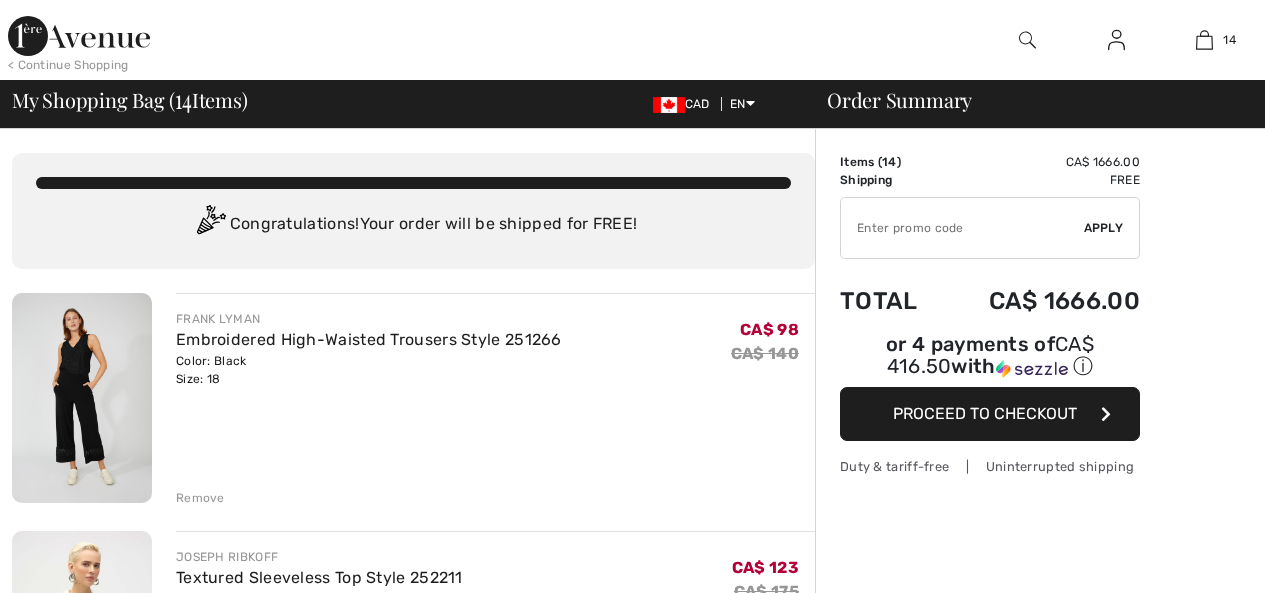 scroll, scrollTop: 0, scrollLeft: 0, axis: both 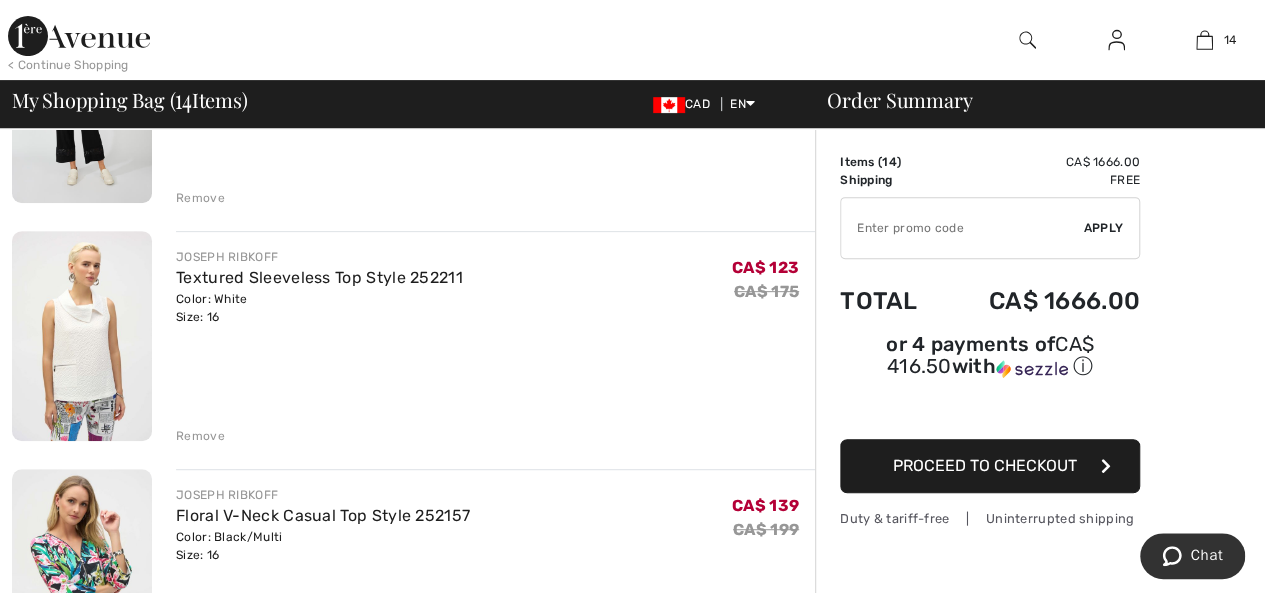 click on "Remove" at bounding box center (200, 436) 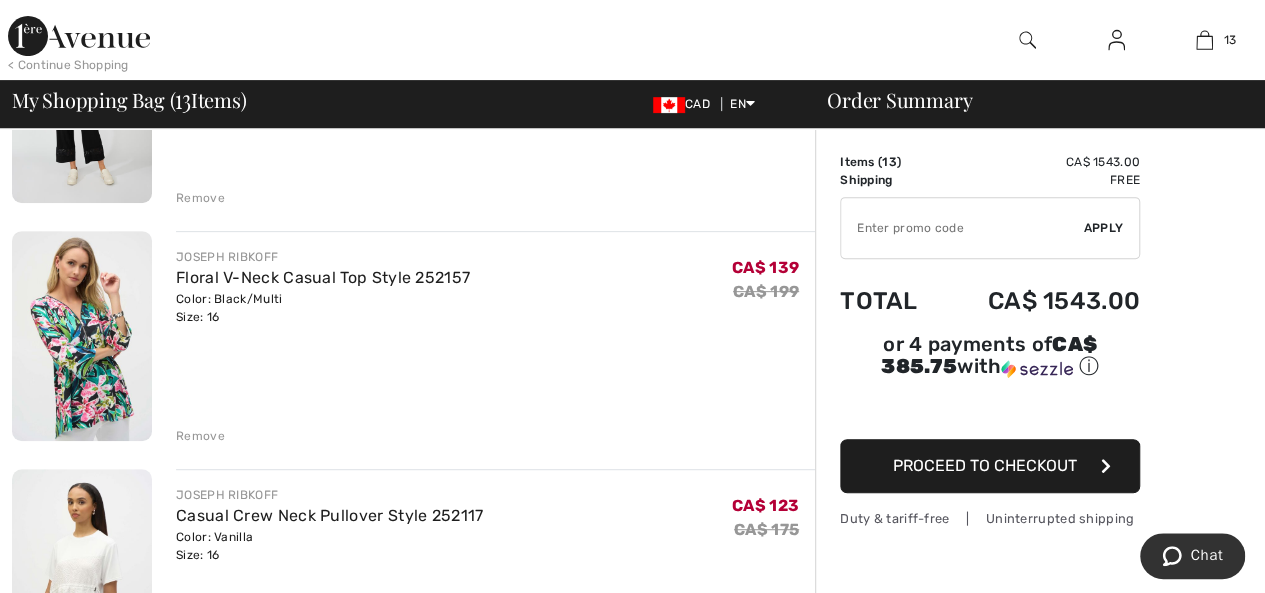 click on "Remove" at bounding box center (200, 436) 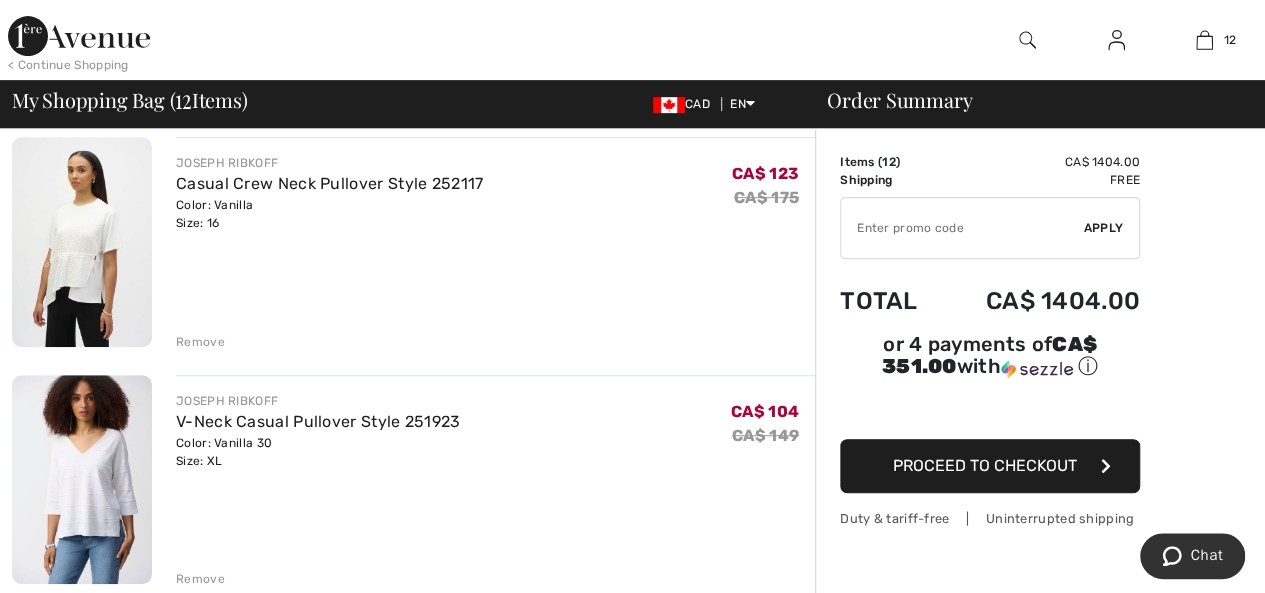 scroll, scrollTop: 400, scrollLeft: 0, axis: vertical 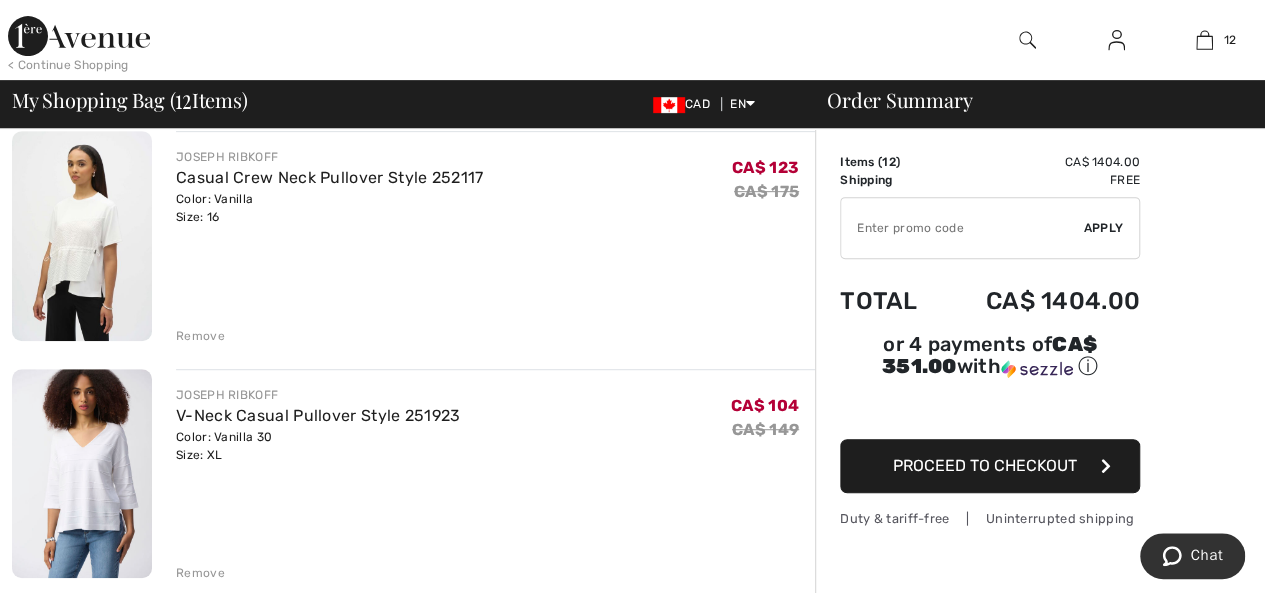 click at bounding box center [82, 474] 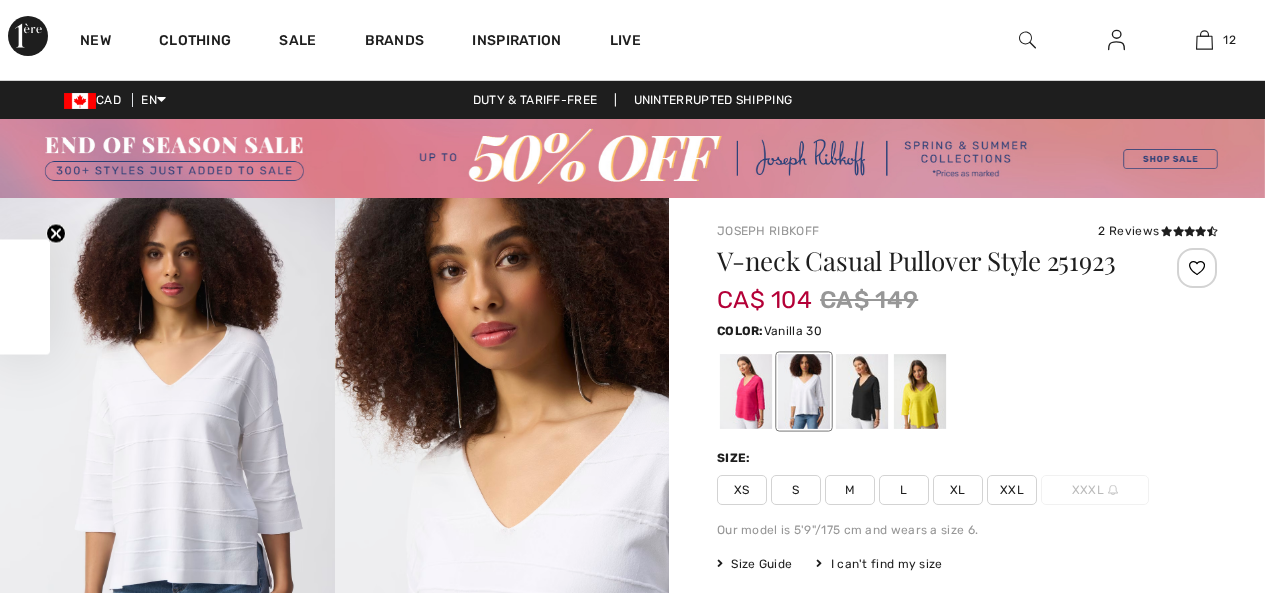 scroll, scrollTop: 0, scrollLeft: 0, axis: both 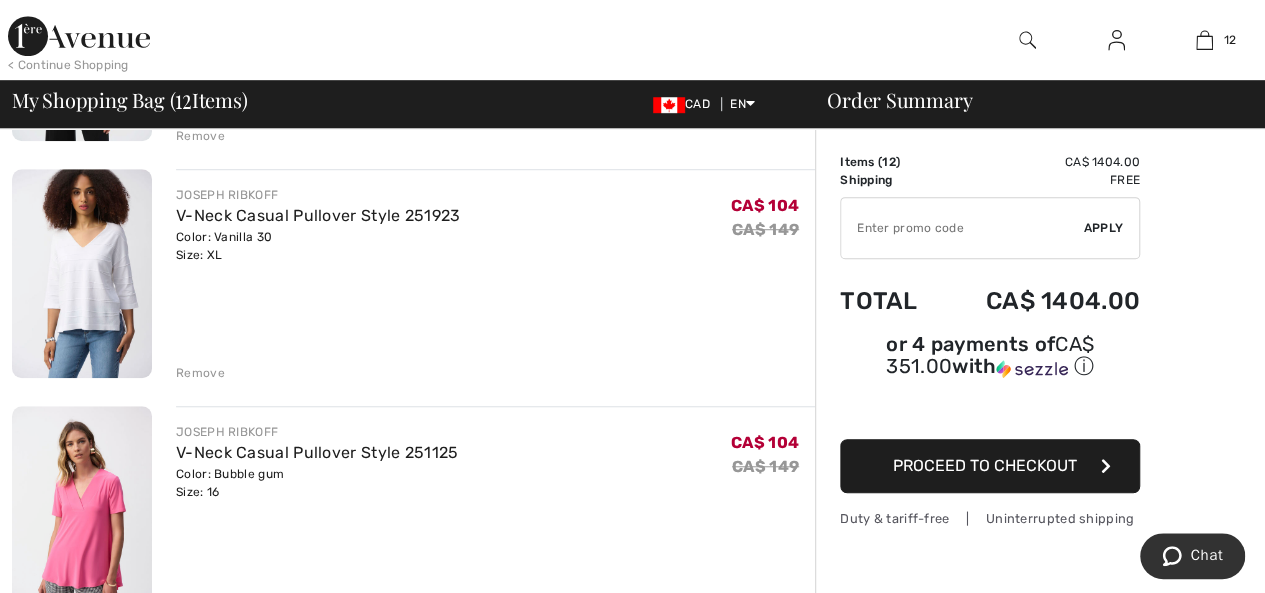 click on "Remove" at bounding box center [200, 373] 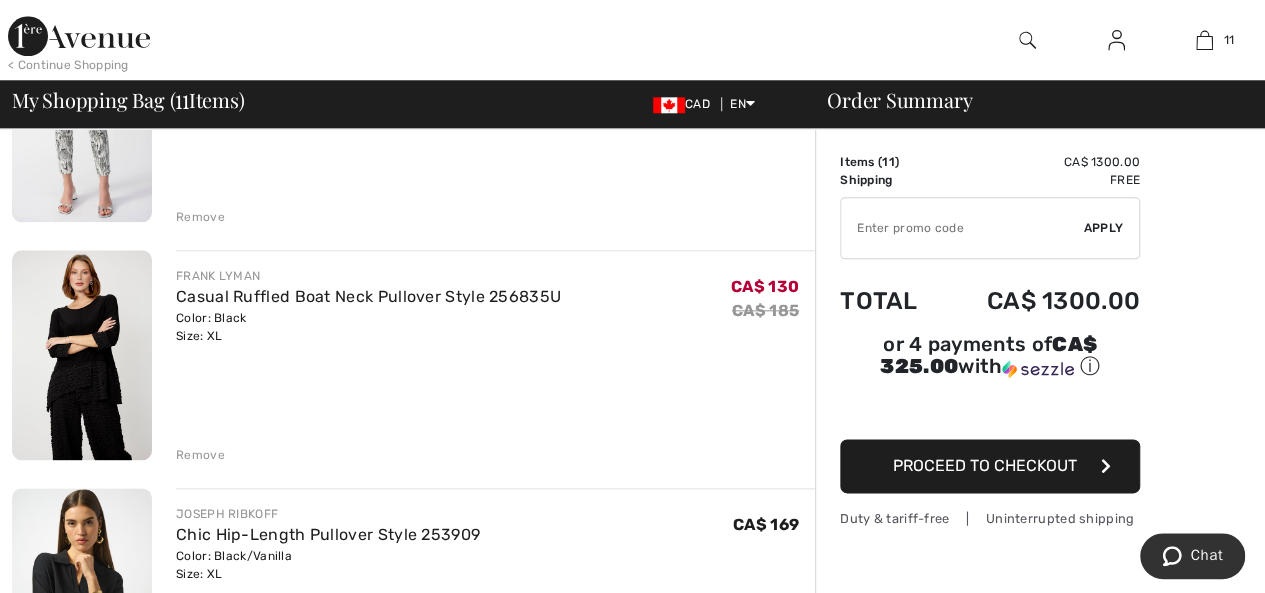 scroll, scrollTop: 1000, scrollLeft: 0, axis: vertical 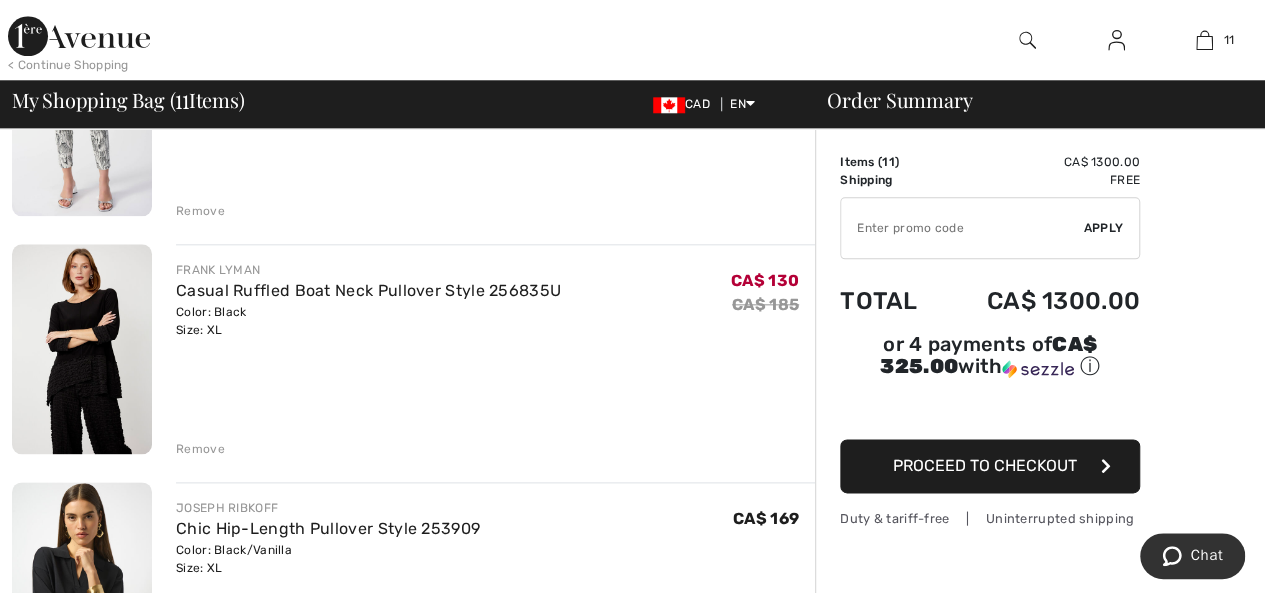 click at bounding box center (82, 349) 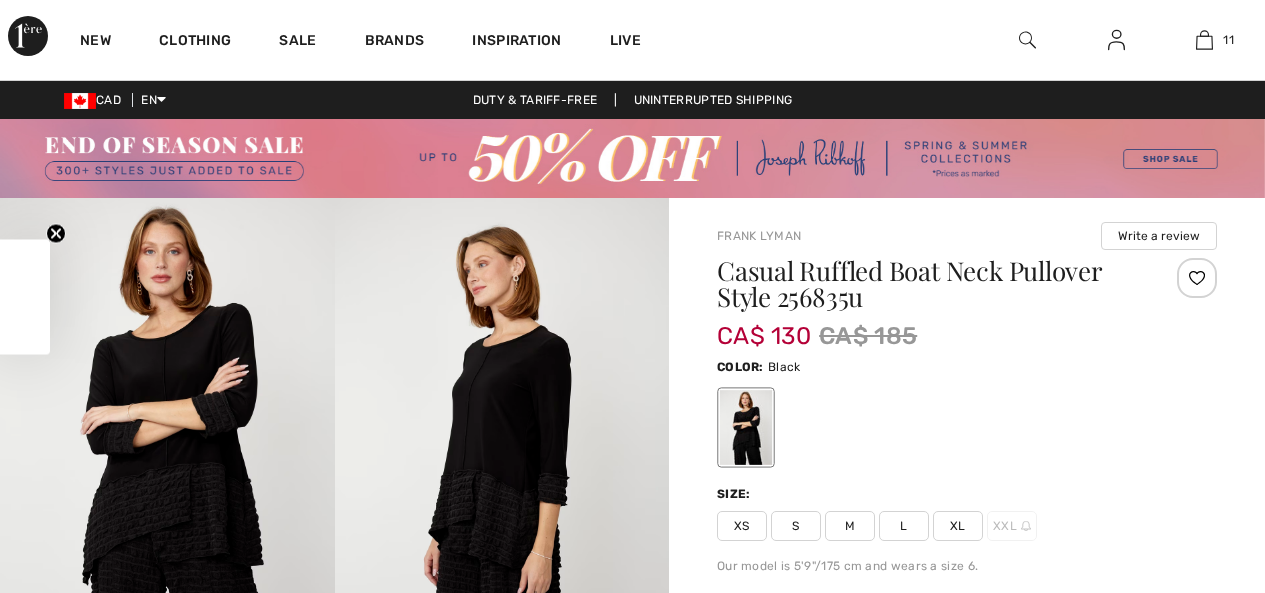 scroll, scrollTop: 0, scrollLeft: 0, axis: both 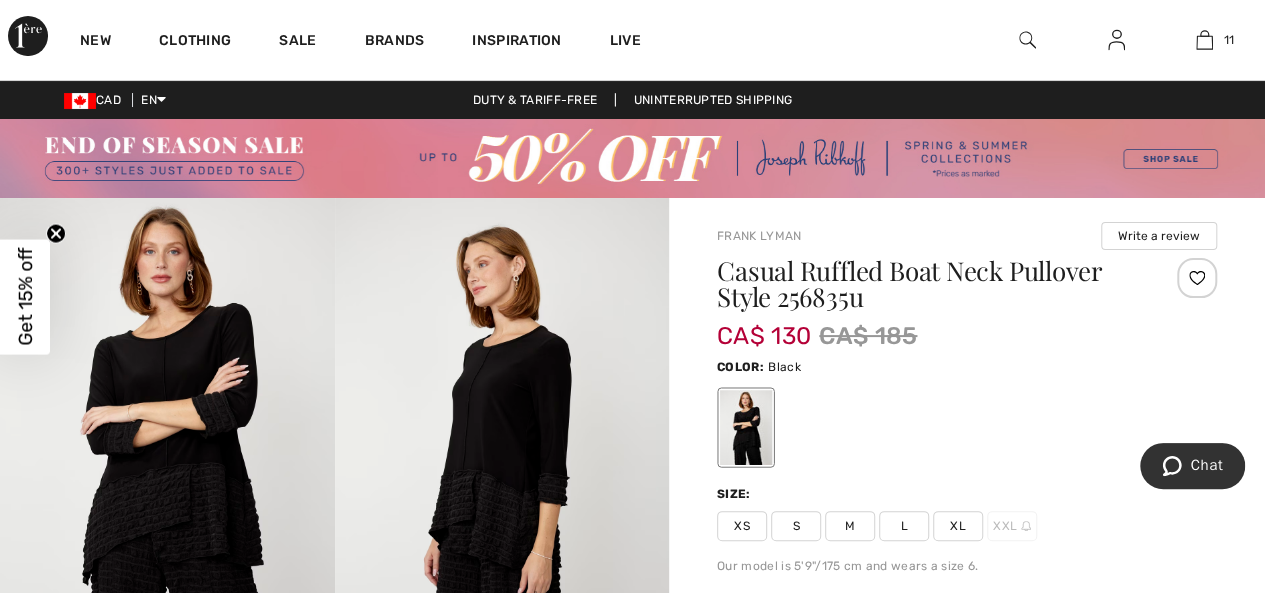 click at bounding box center [167, 449] 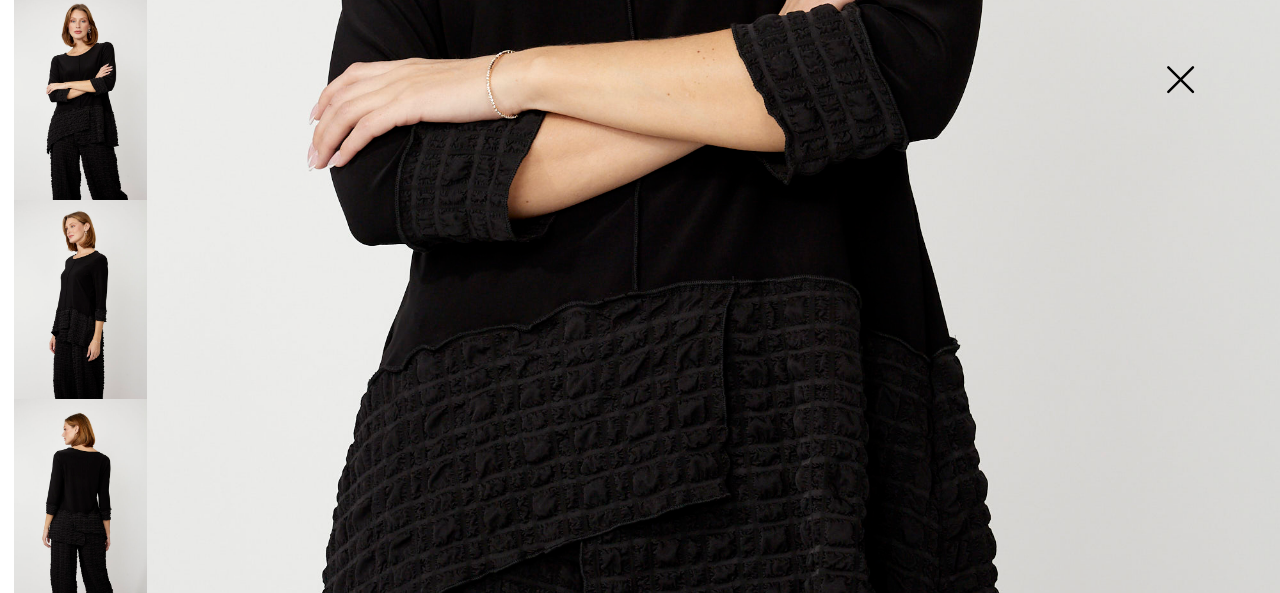 scroll, scrollTop: 800, scrollLeft: 0, axis: vertical 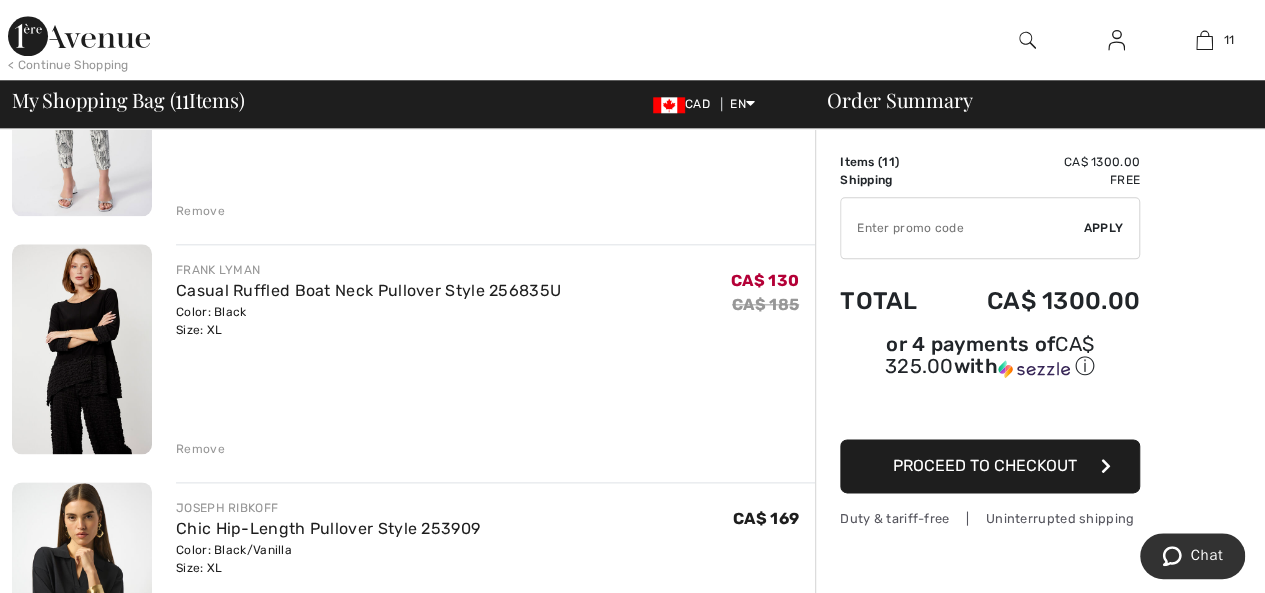 click on "Remove" at bounding box center (200, 449) 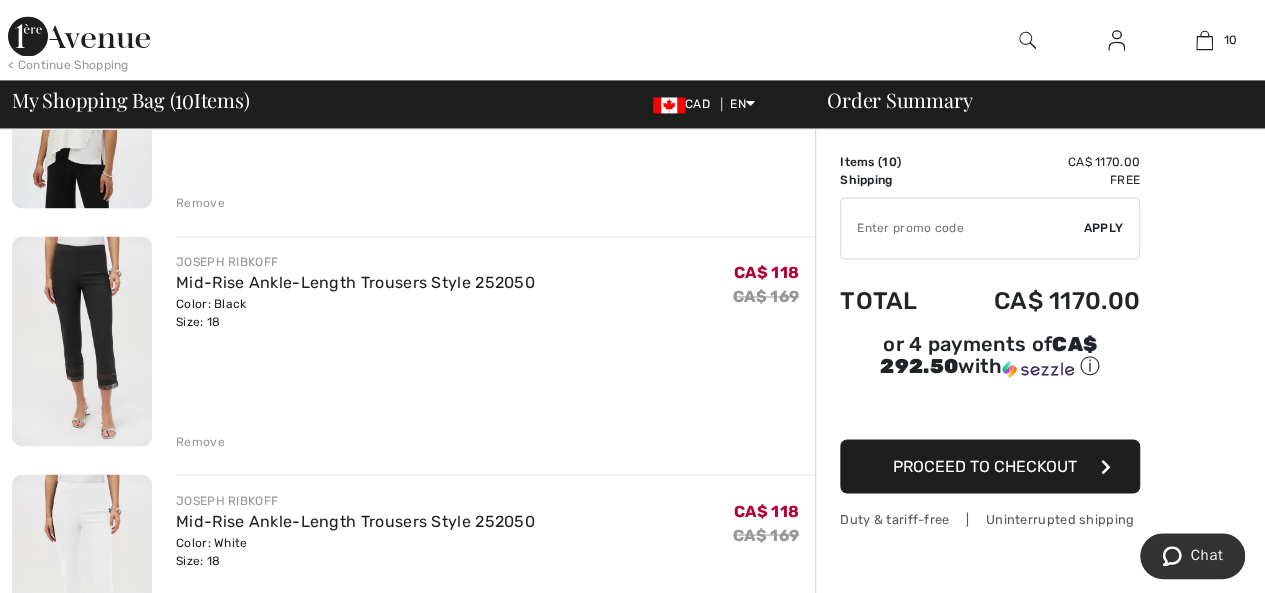 scroll, scrollTop: 1500, scrollLeft: 0, axis: vertical 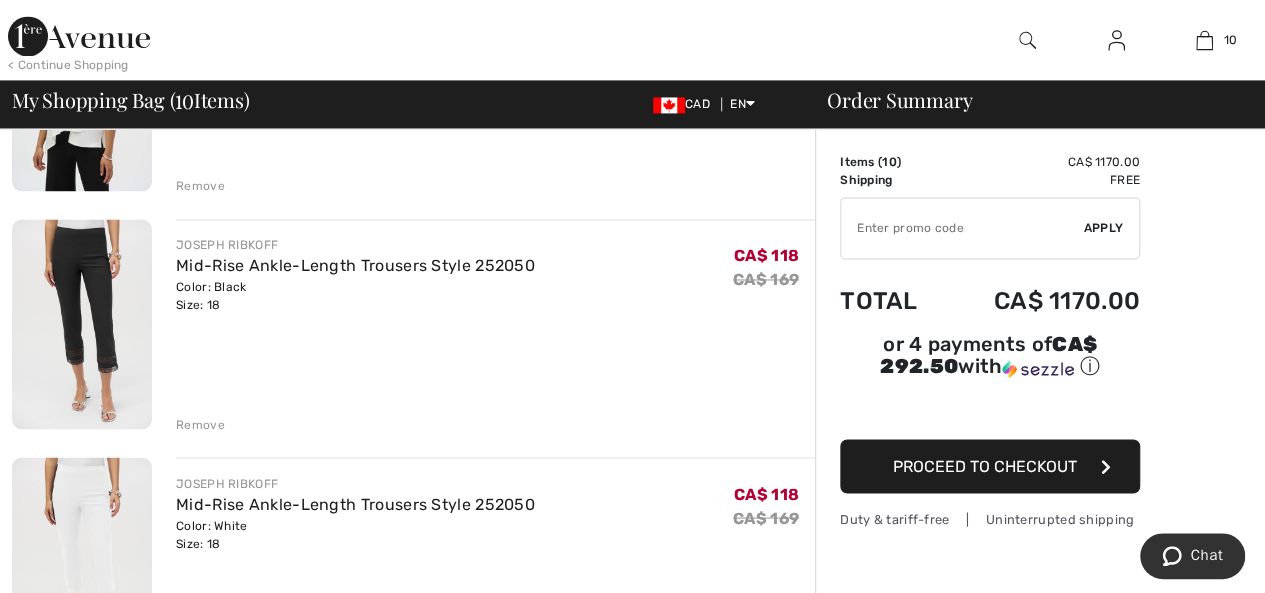 click on "Remove" at bounding box center [200, 424] 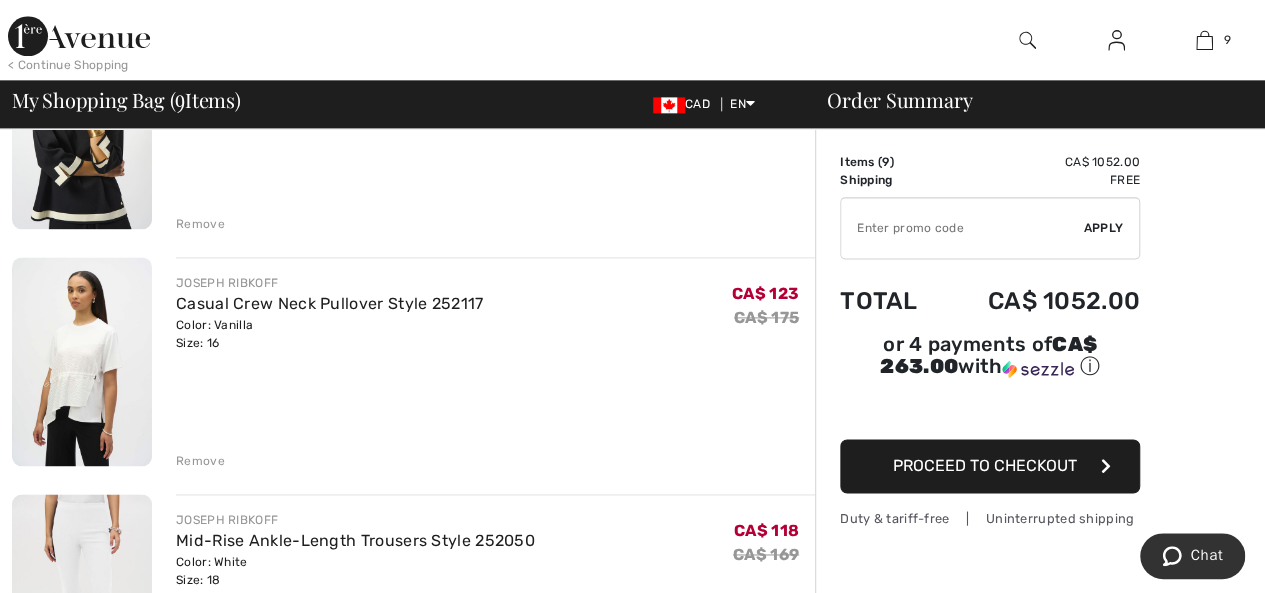 scroll, scrollTop: 1300, scrollLeft: 0, axis: vertical 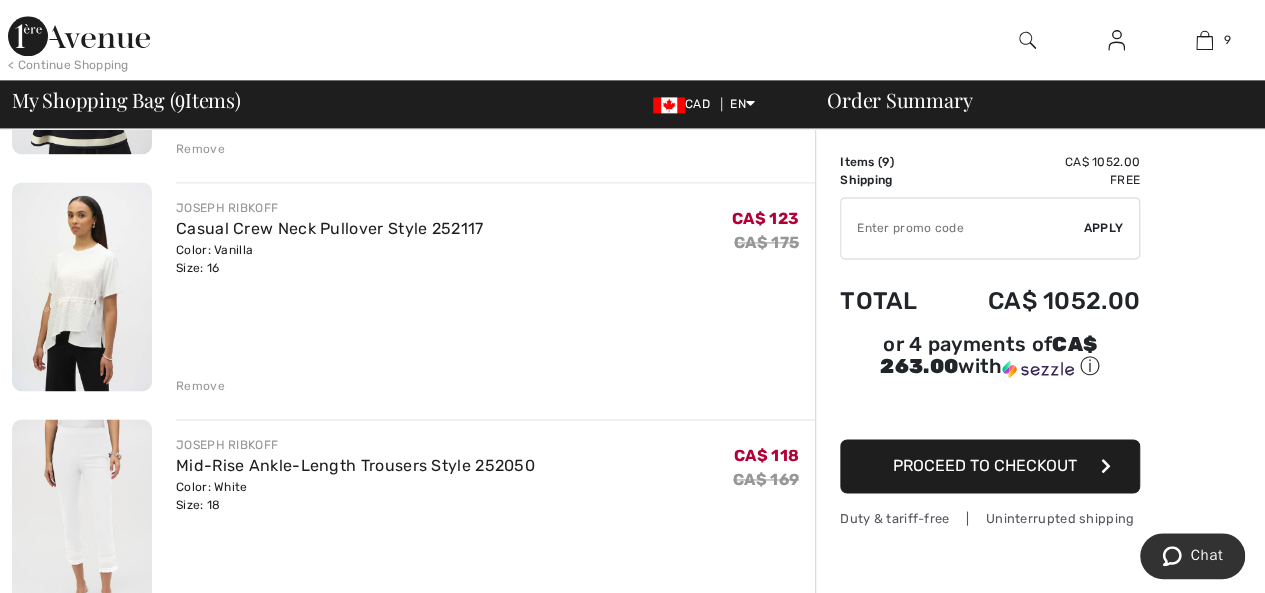 click on "Remove" at bounding box center [200, 386] 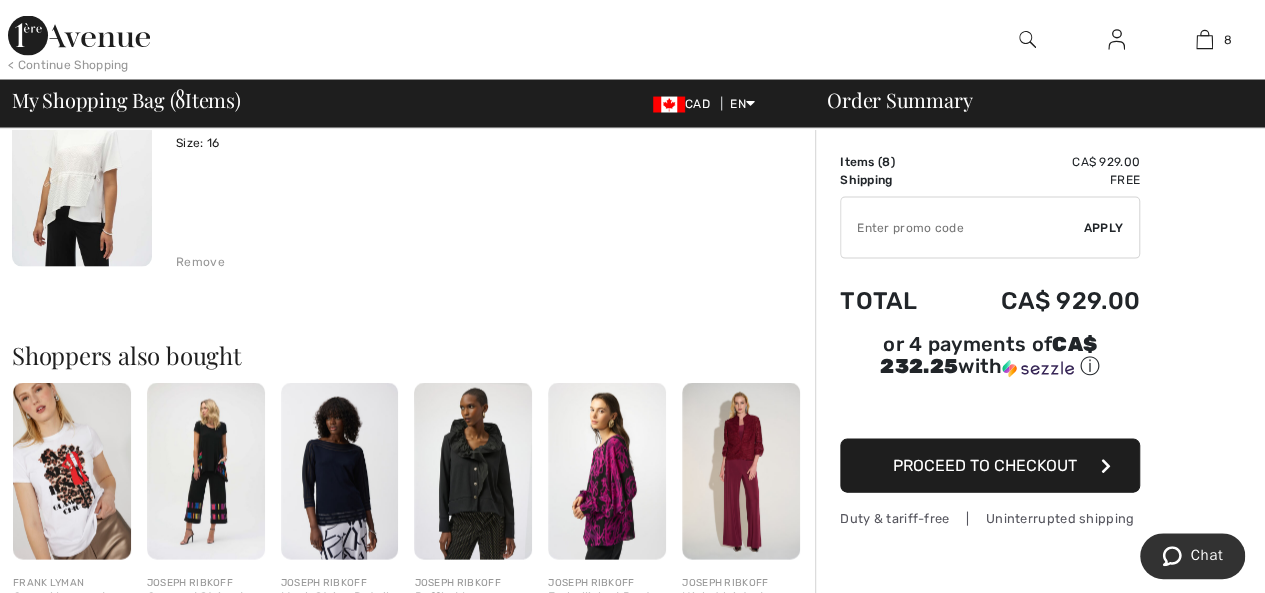 scroll, scrollTop: 1700, scrollLeft: 0, axis: vertical 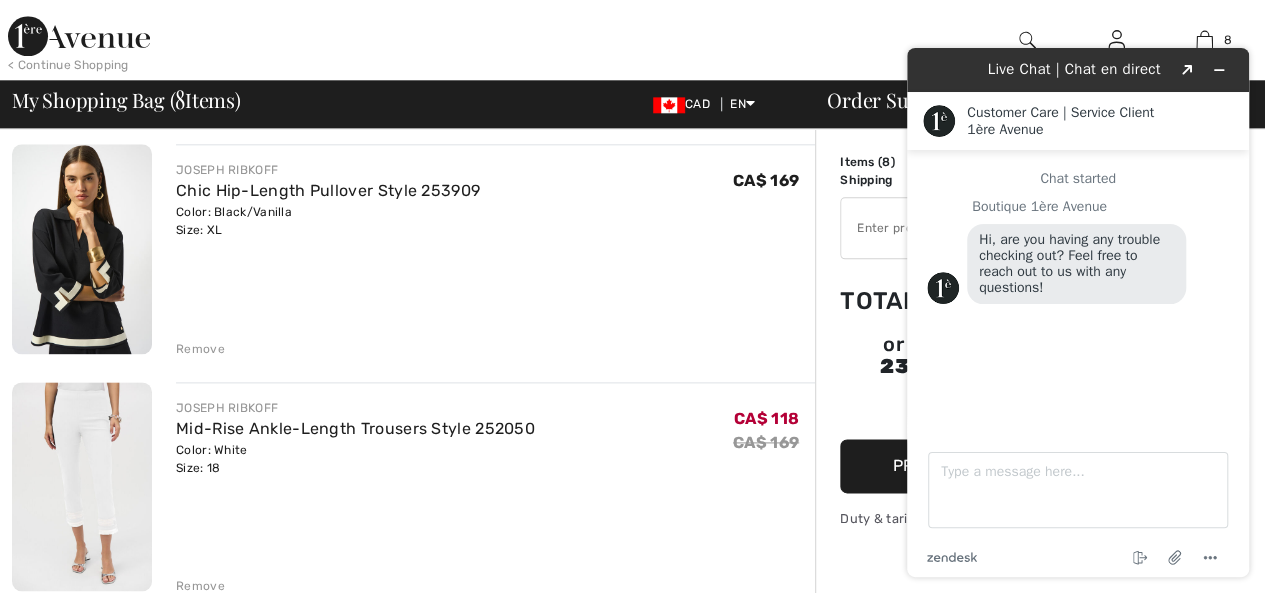 click on "Remove" at bounding box center [200, 349] 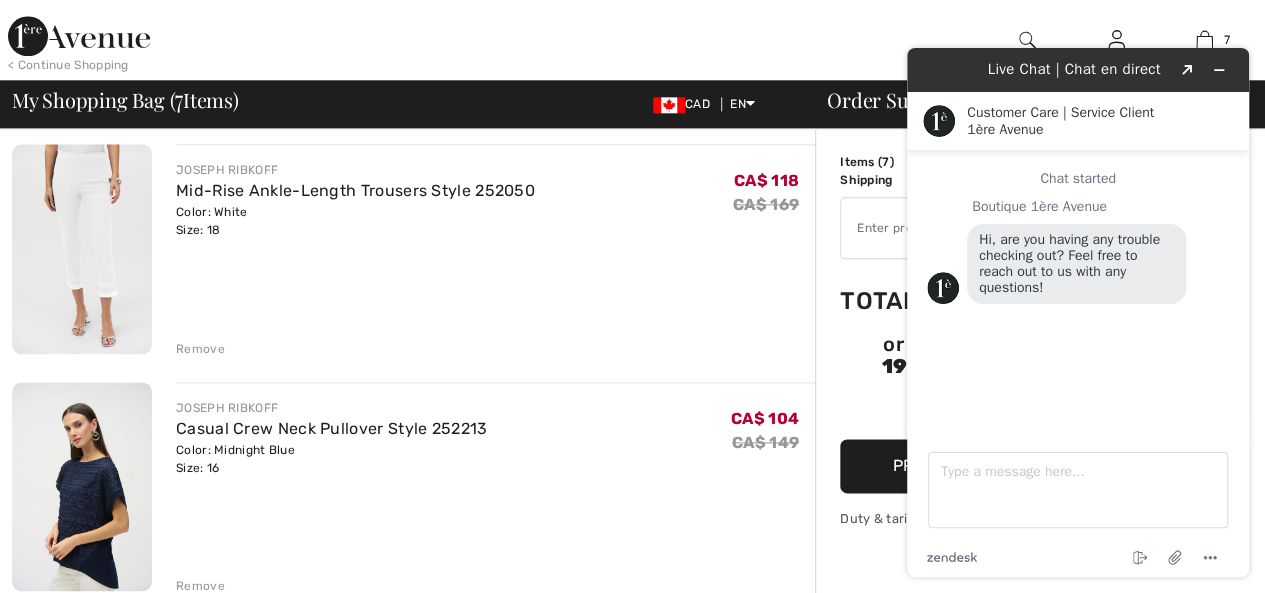 click on "JOSEPH RIBKOFF
Mid-Rise Ankle-Length Trousers Style 252050
Color: White
Size: 18
Final Sale
CA$ 118
CA$ 169
CA$ 118
CA$ 169
Remove" at bounding box center [495, 251] 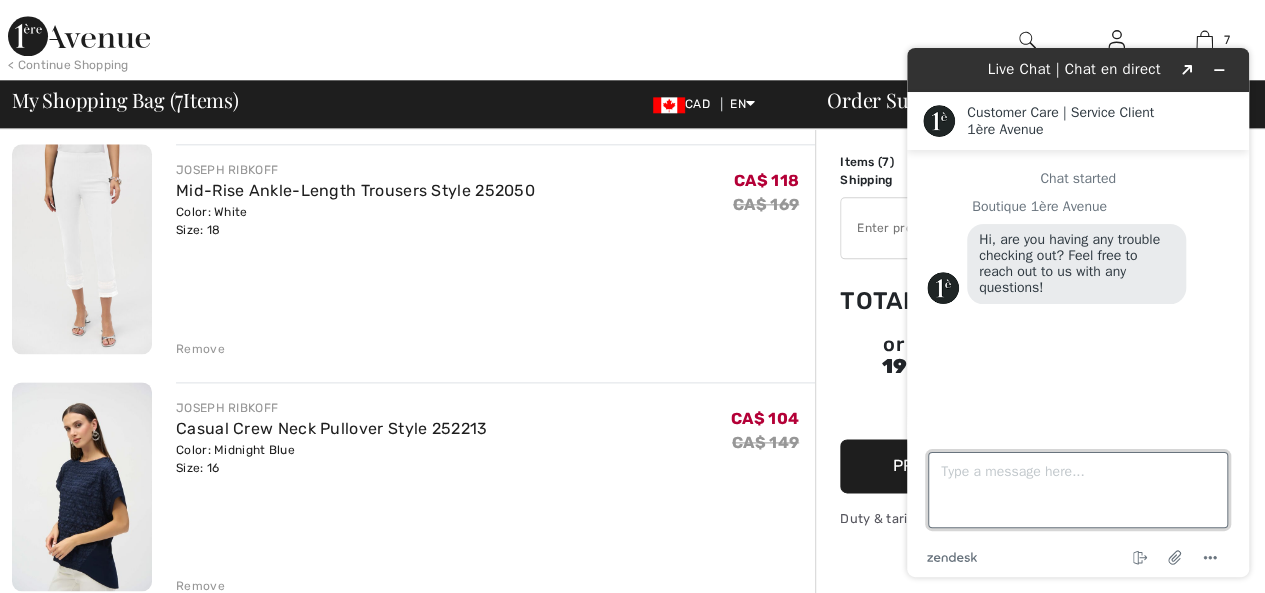 click on "Type a message here..." at bounding box center [1078, 490] 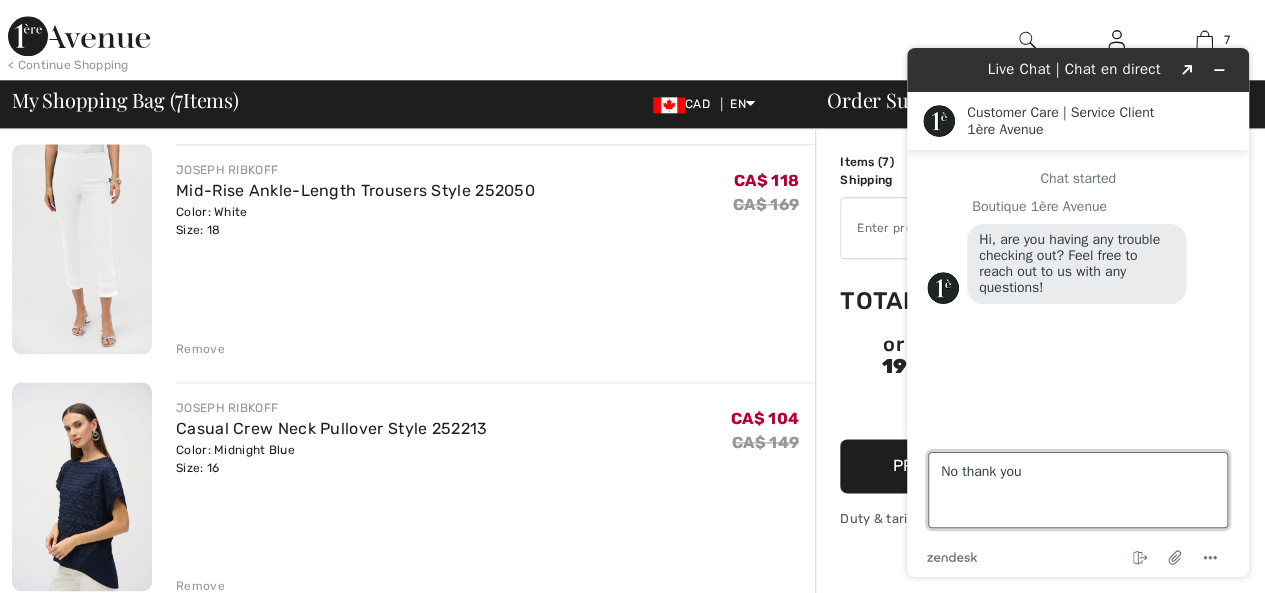 type on "No thank you." 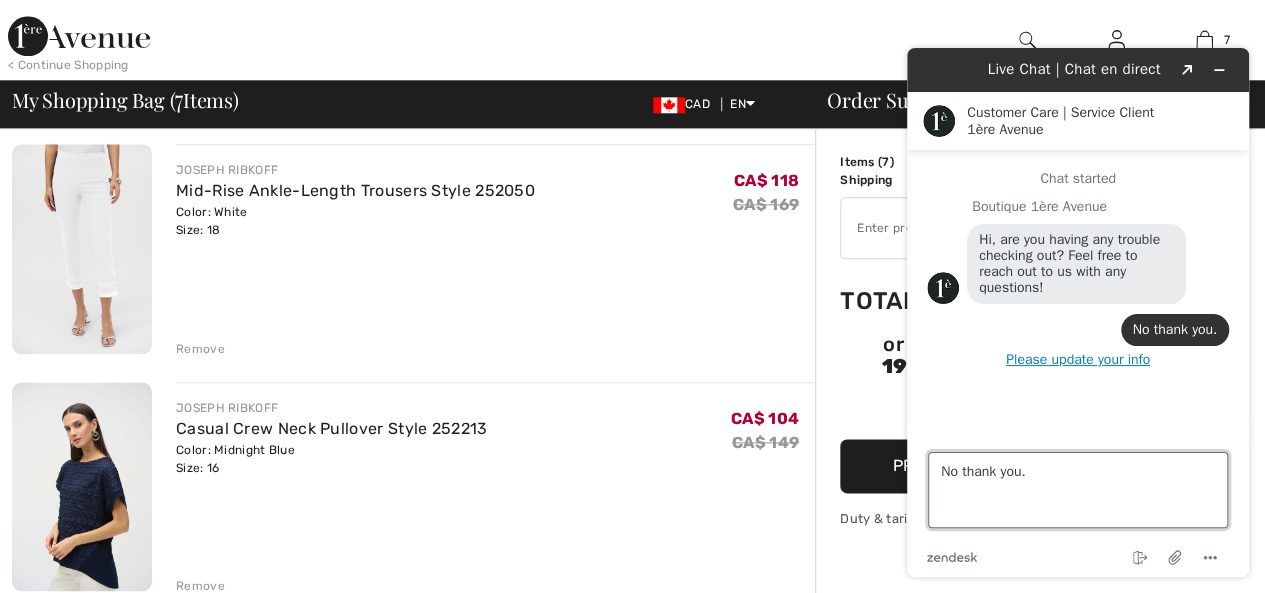 type 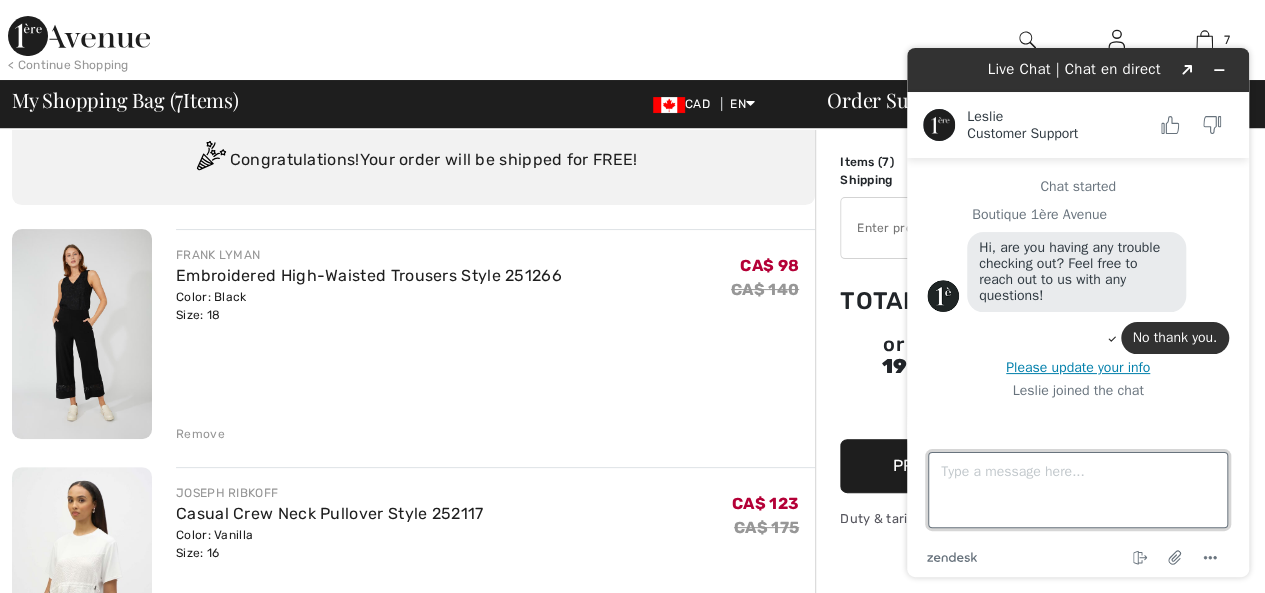 scroll, scrollTop: 0, scrollLeft: 0, axis: both 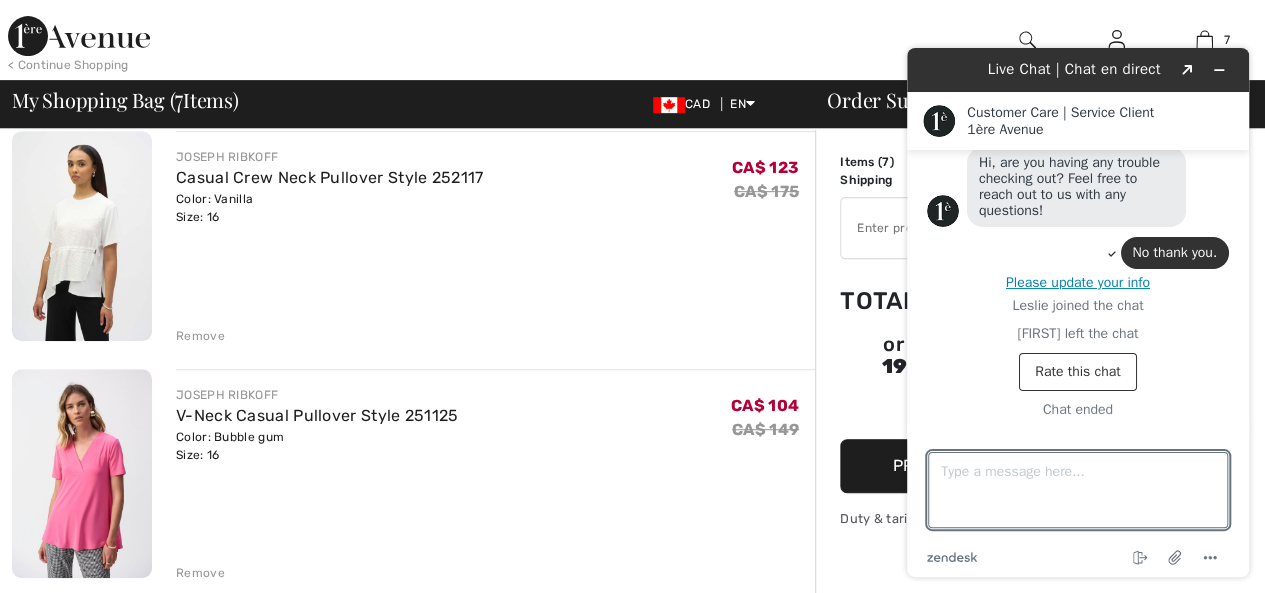 click on "Remove" at bounding box center [495, 334] 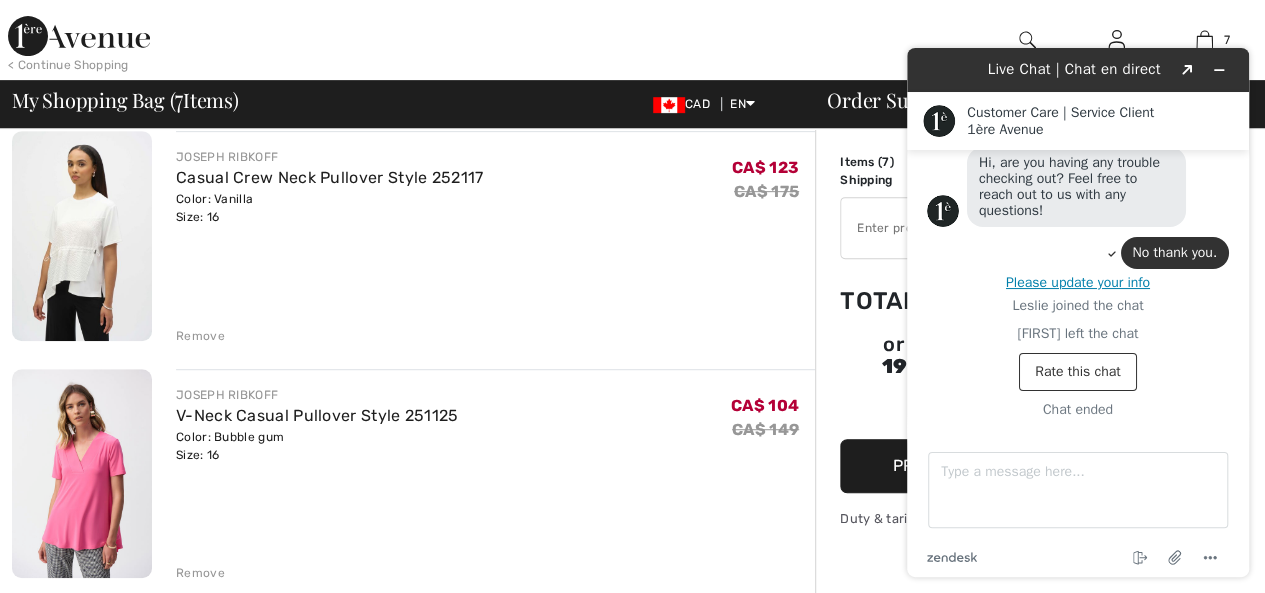 click on "JOSEPH RIBKOFF
V-Neck Casual Pullover Style 251125
Color: Bubble gum
Size: 16
Final Sale
CA$ 104
CA$ 149
CA$ 104
CA$ 149
Remove" at bounding box center (495, 476) 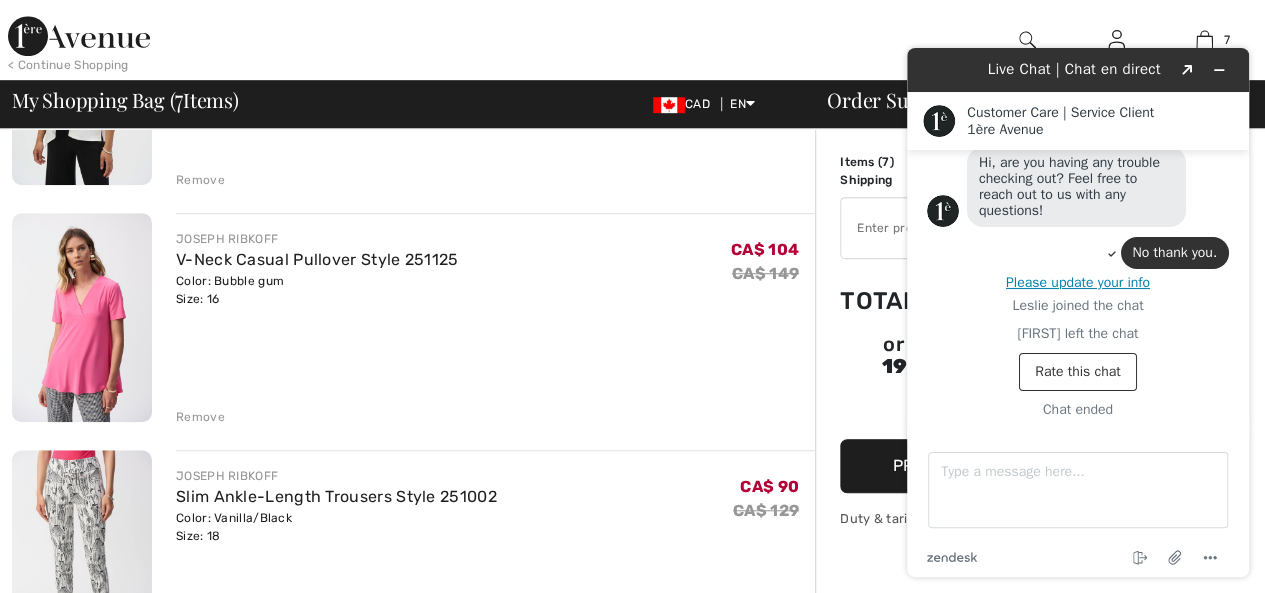 scroll, scrollTop: 600, scrollLeft: 0, axis: vertical 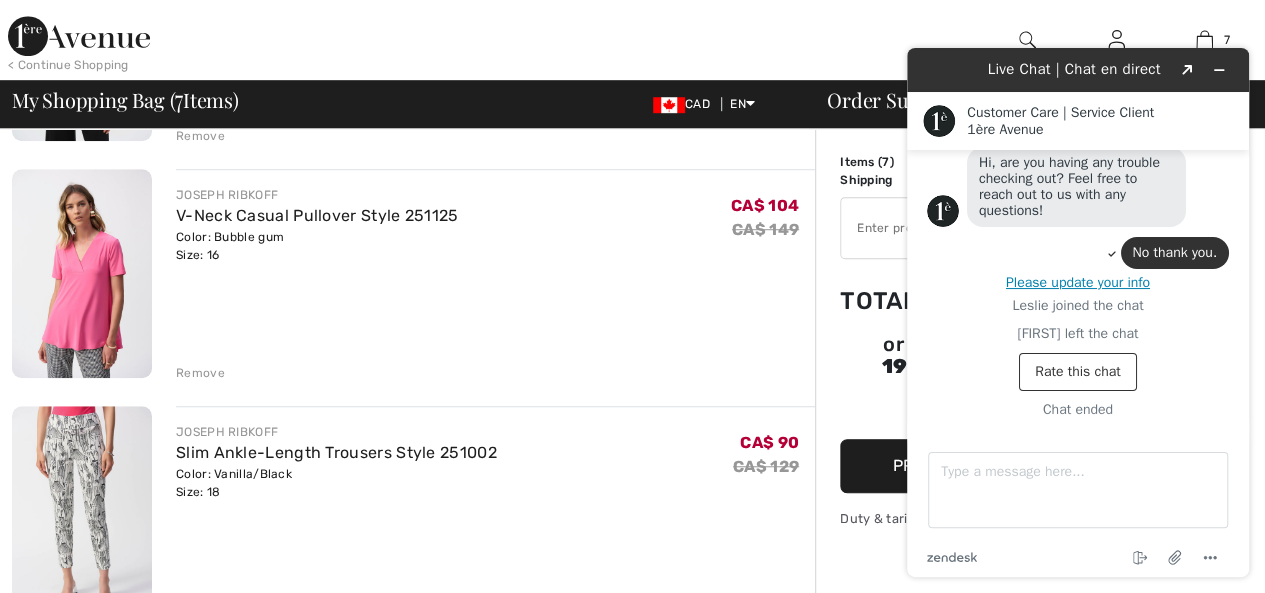 click at bounding box center (82, 274) 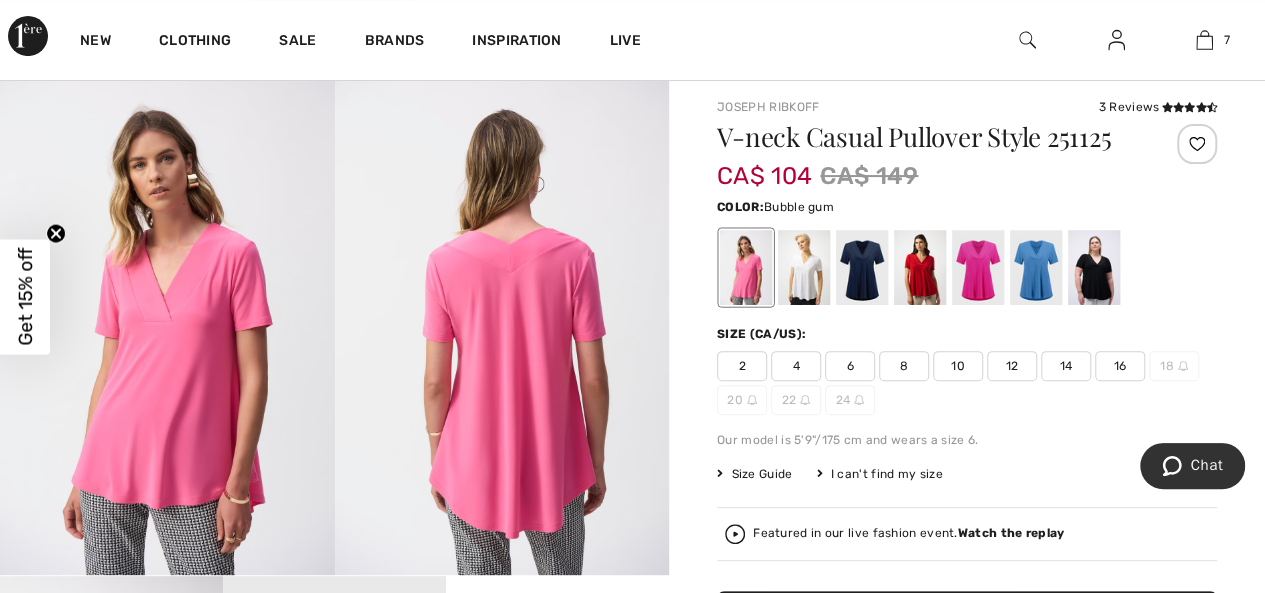 scroll, scrollTop: 200, scrollLeft: 0, axis: vertical 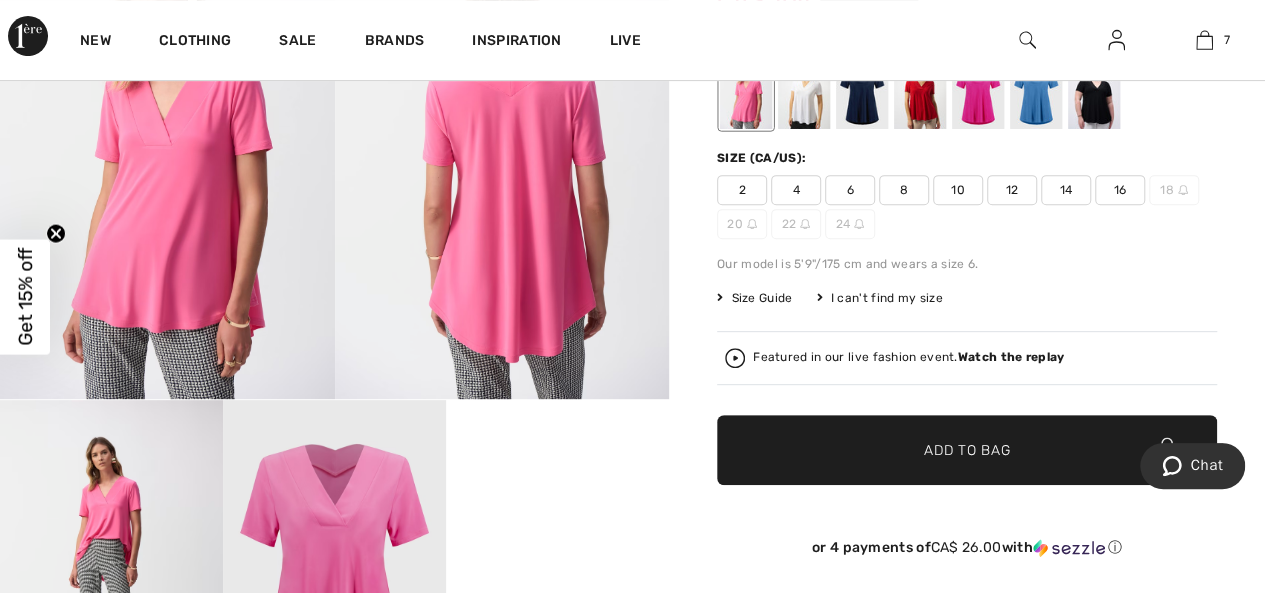 click on "16" at bounding box center [1120, 190] 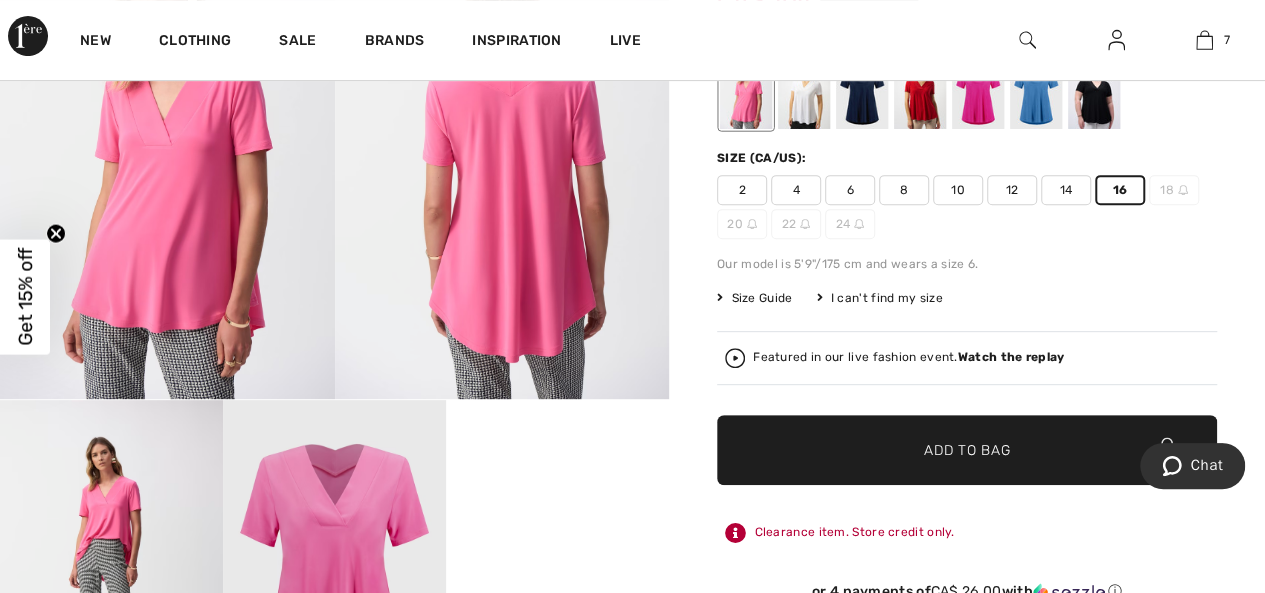 click on "Size Guide
I can't find my size
Select Size
CAN 2
CAN 4
CAN 6
CAN 8
CAN 10
CAN 12
CAN 14
CAN 16
CAN 18 - Sold Out
CAN 20 - Sold Out
CAN 22 - Sold Out
CAN 24 - Sold Out" at bounding box center [967, 298] 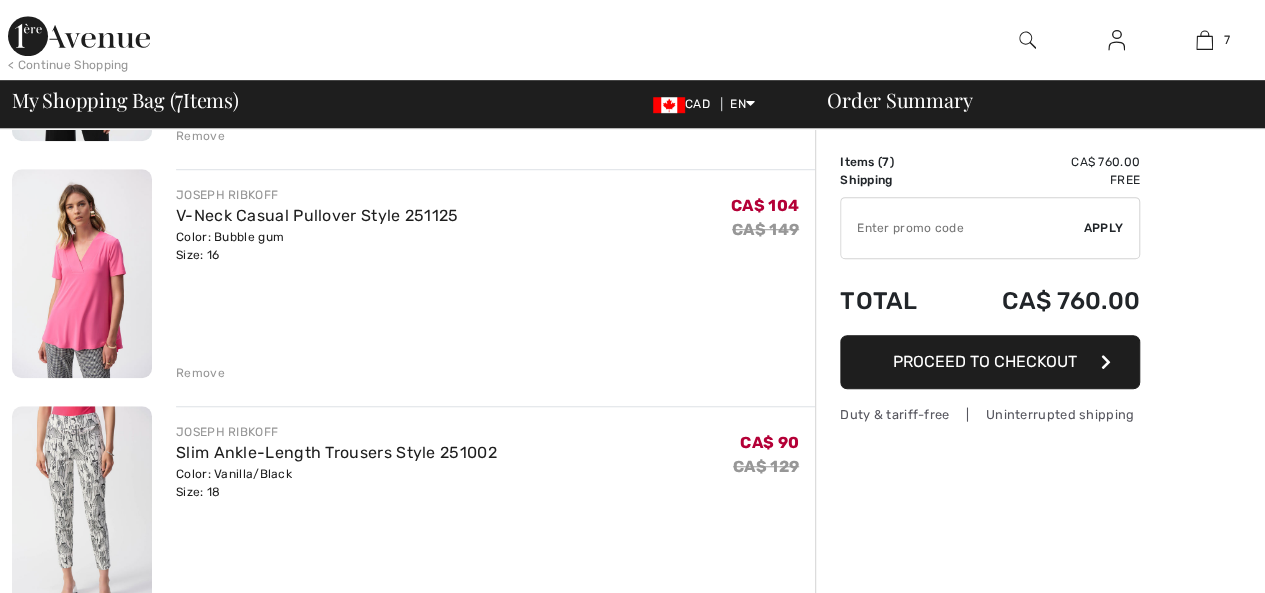 scroll, scrollTop: 600, scrollLeft: 0, axis: vertical 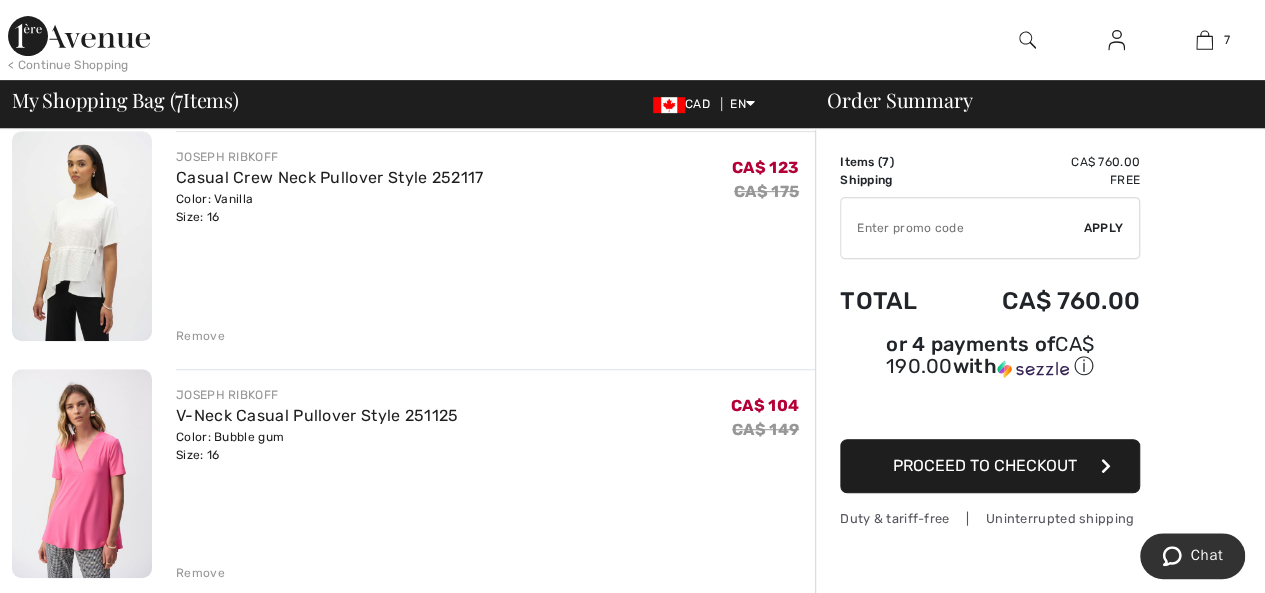 click on "Remove" at bounding box center (200, 336) 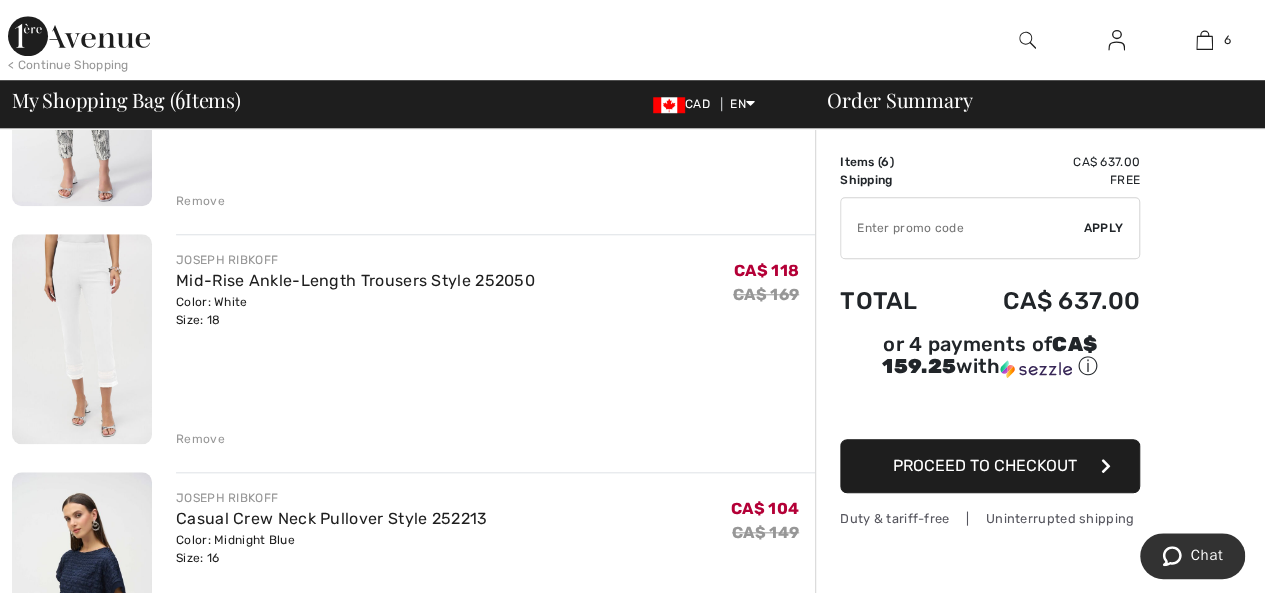 scroll, scrollTop: 900, scrollLeft: 0, axis: vertical 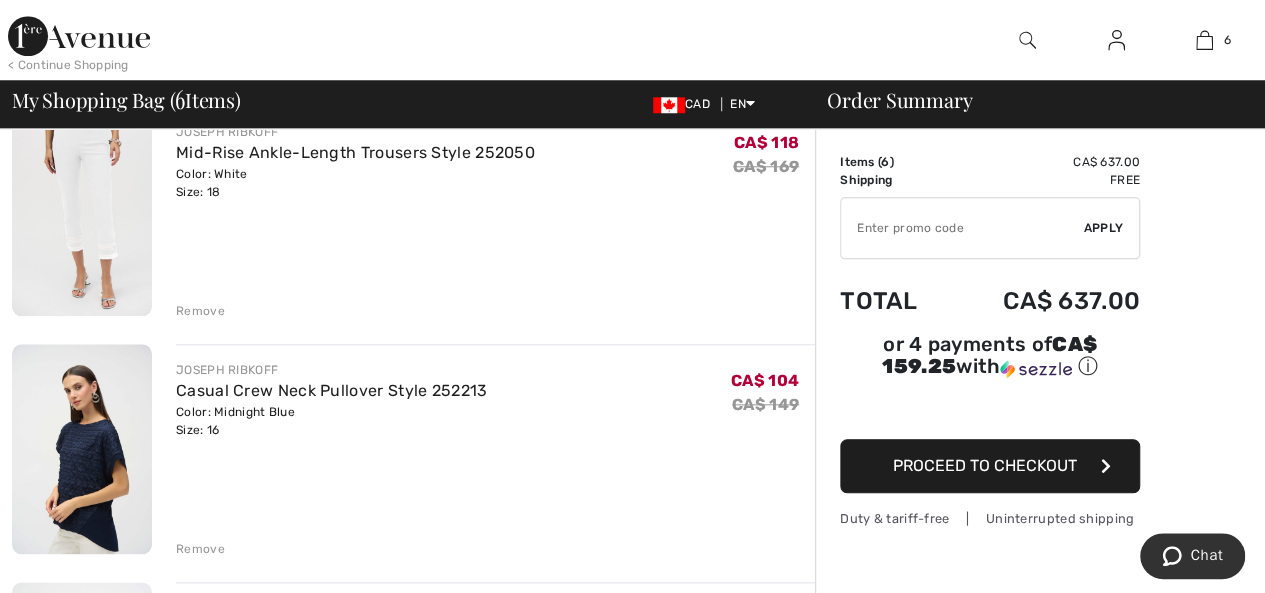 click on "Remove" at bounding box center (200, 549) 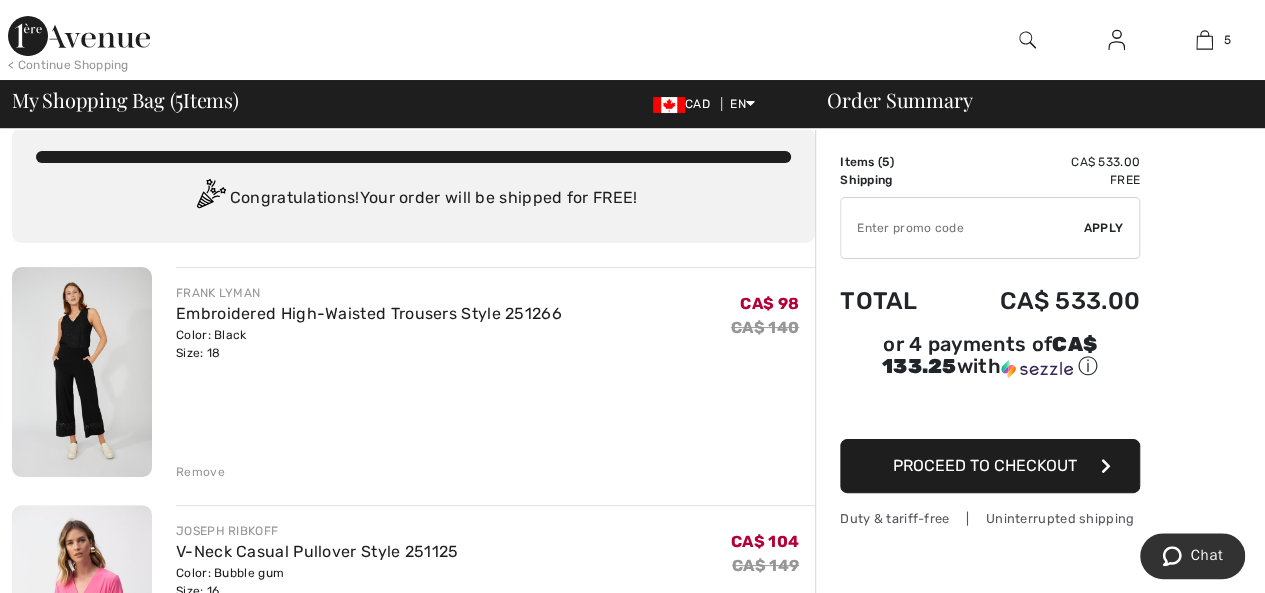 scroll, scrollTop: 0, scrollLeft: 0, axis: both 